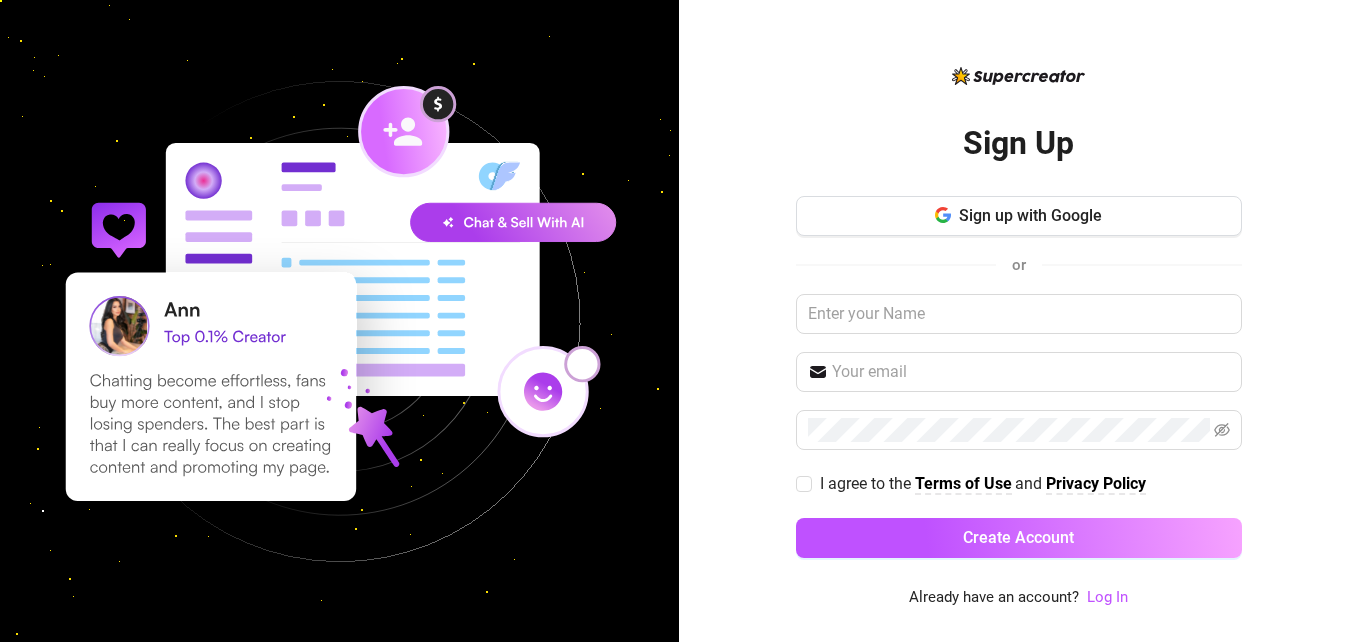 scroll, scrollTop: 0, scrollLeft: 0, axis: both 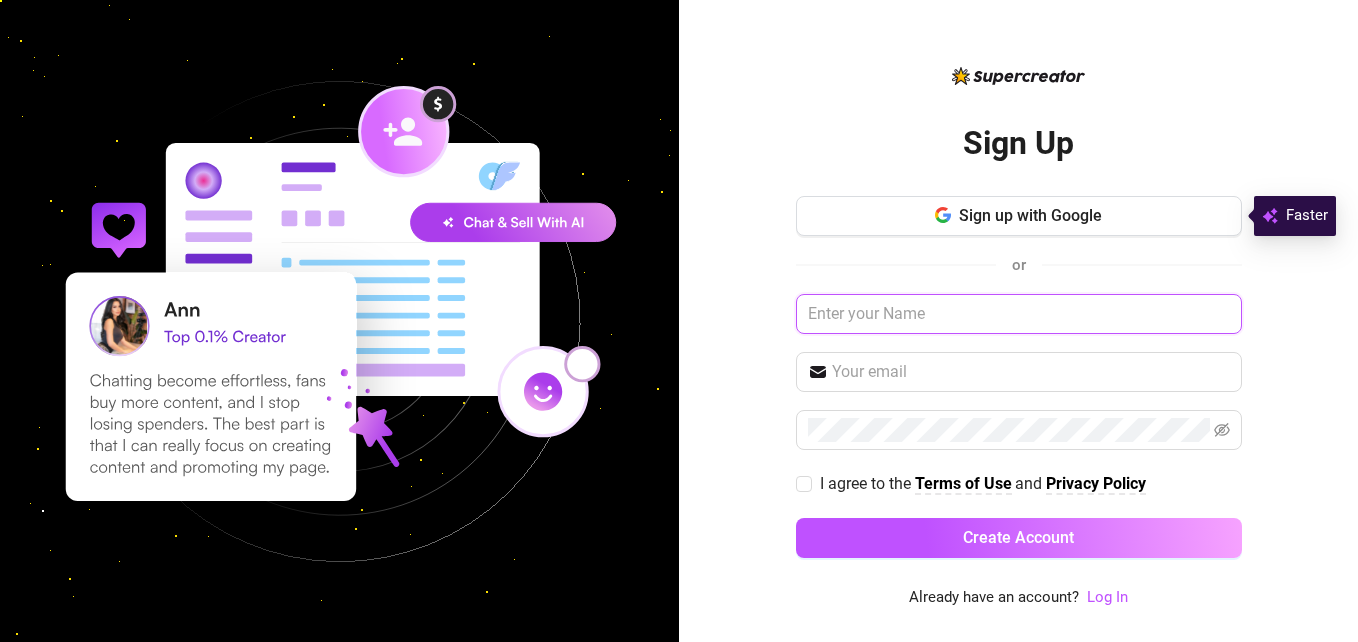 click at bounding box center (1019, 314) 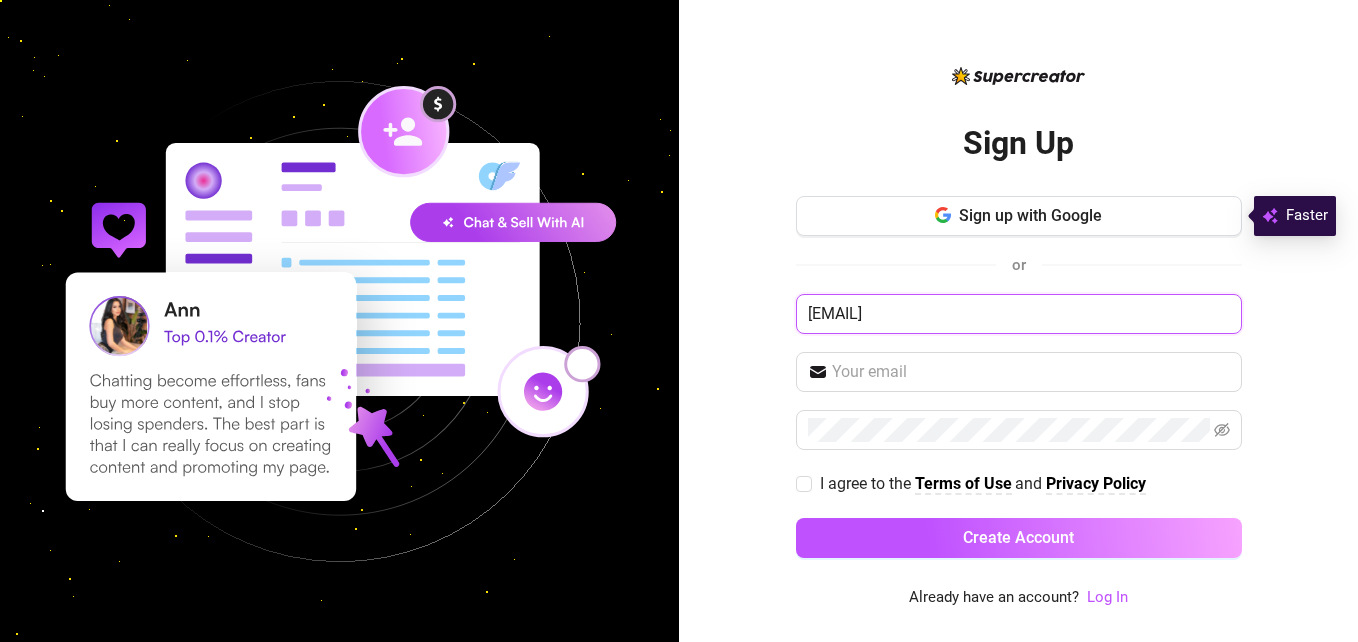 type on "[EMAIL]" 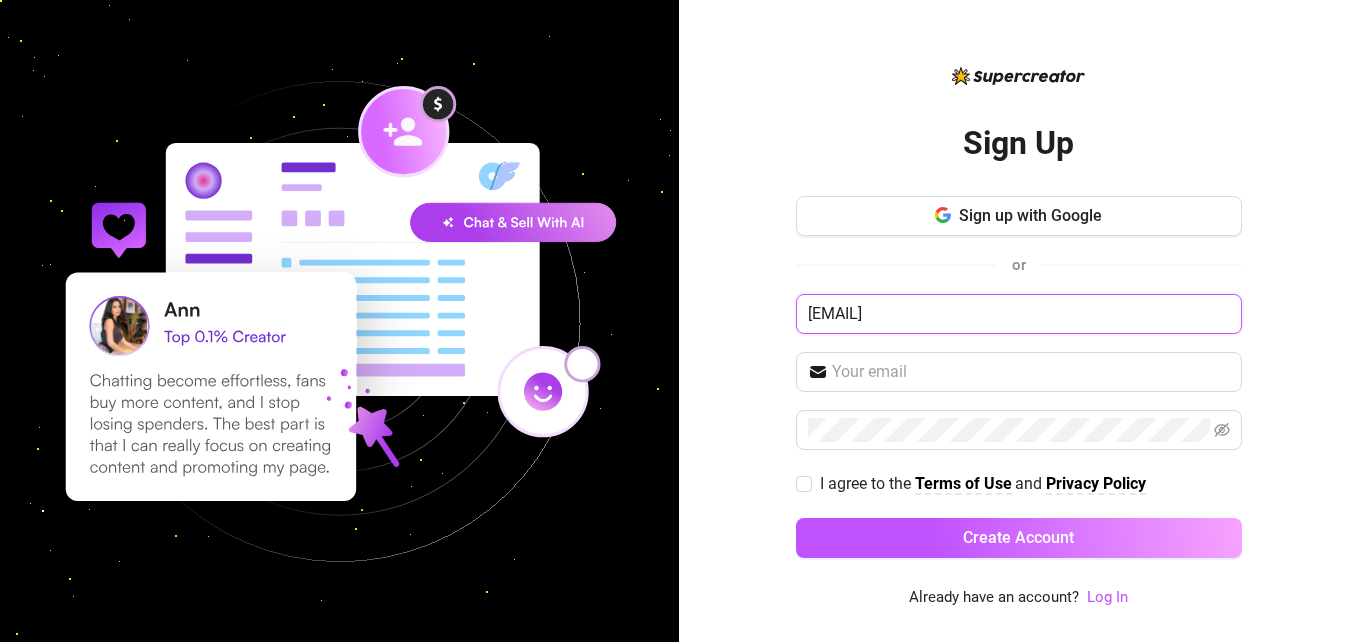 drag, startPoint x: 1017, startPoint y: 307, endPoint x: 706, endPoint y: 316, distance: 311.1302 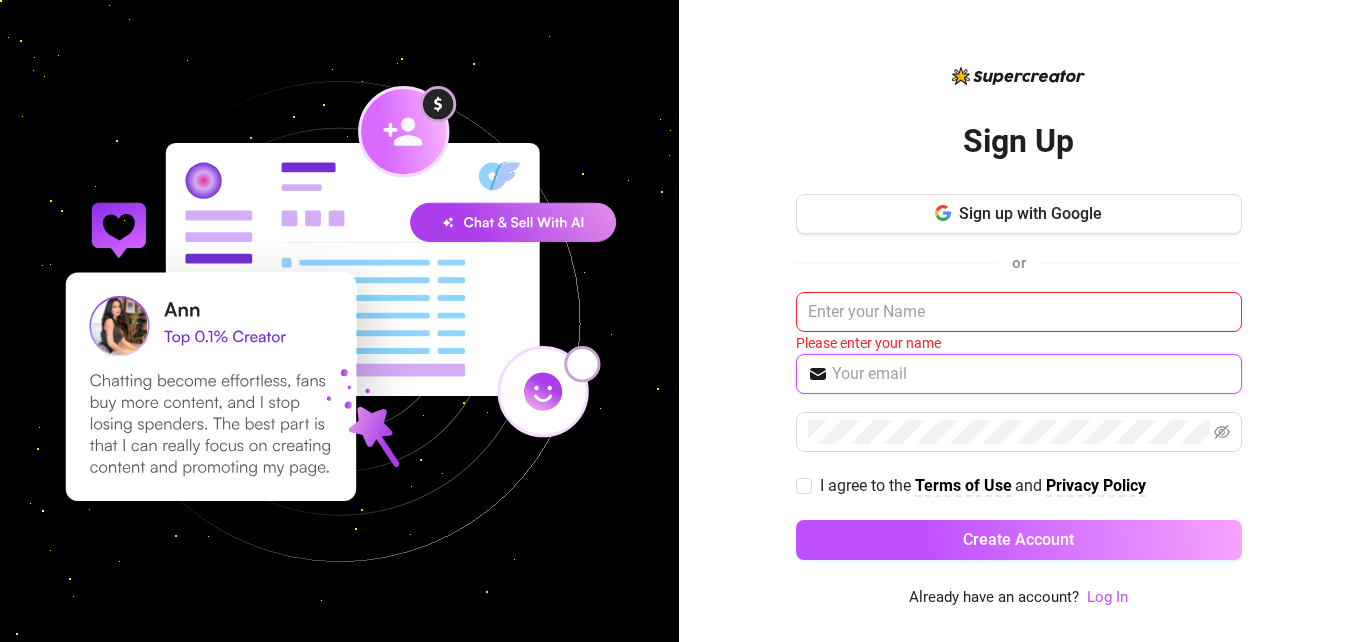 click at bounding box center (1031, 374) 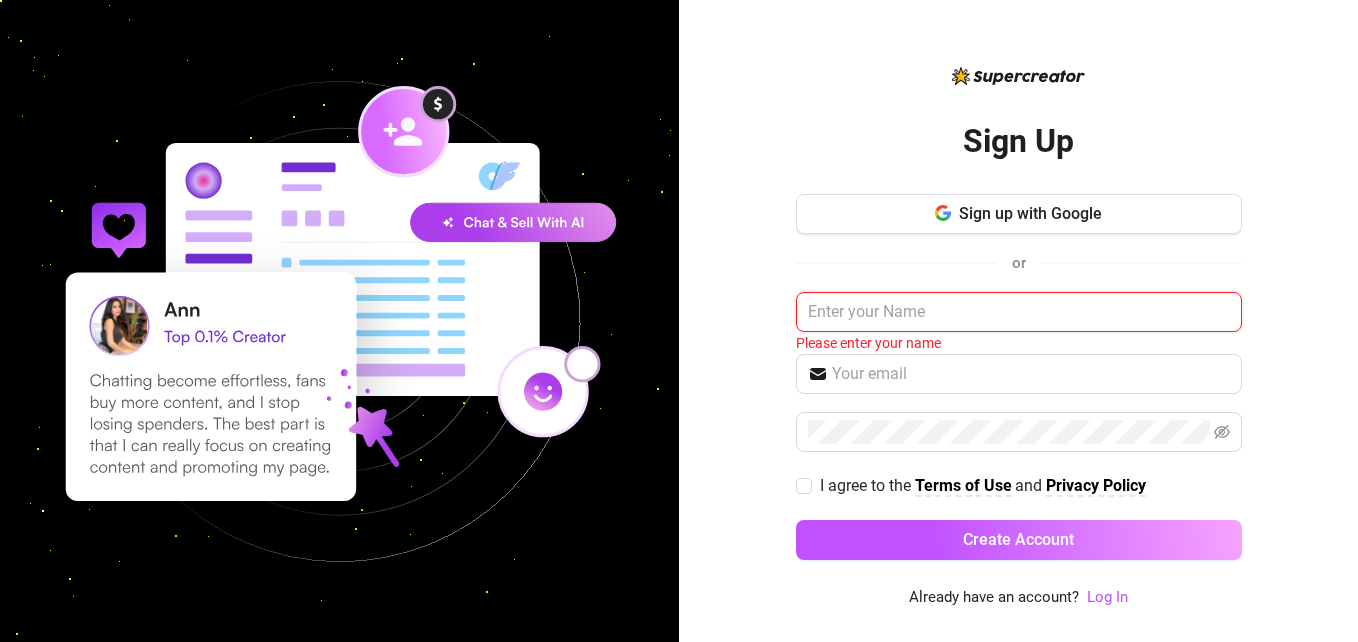 click at bounding box center (1019, 312) 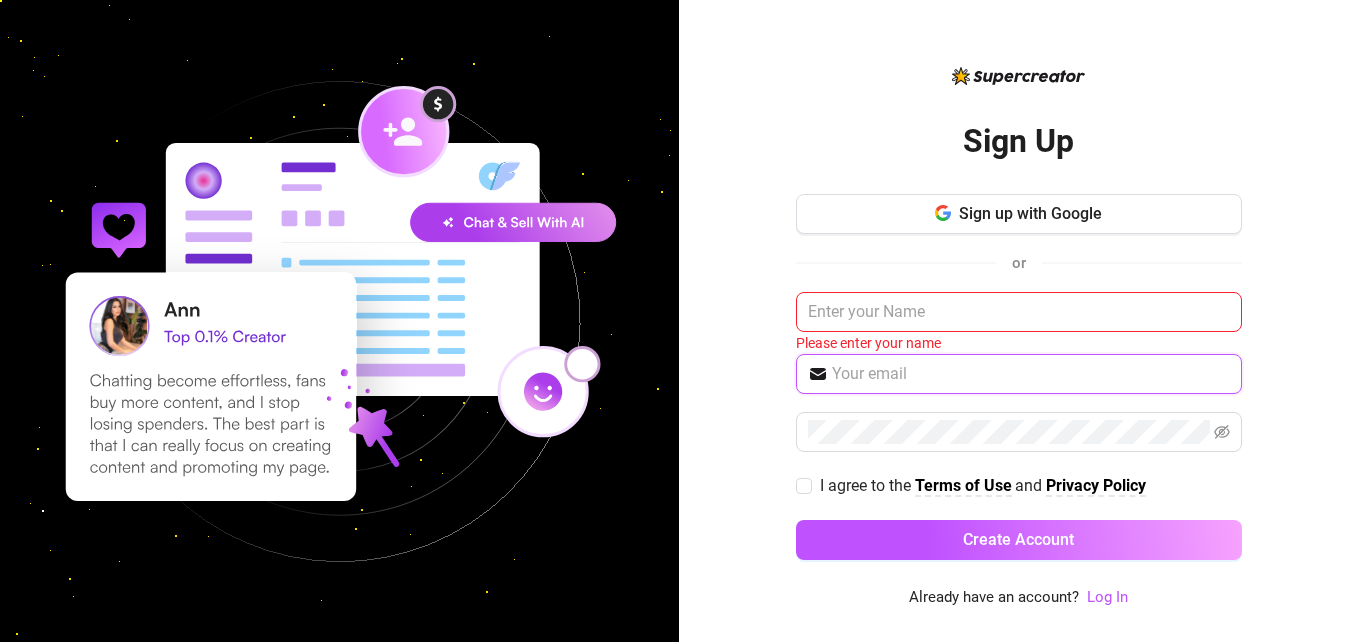 click at bounding box center [1031, 374] 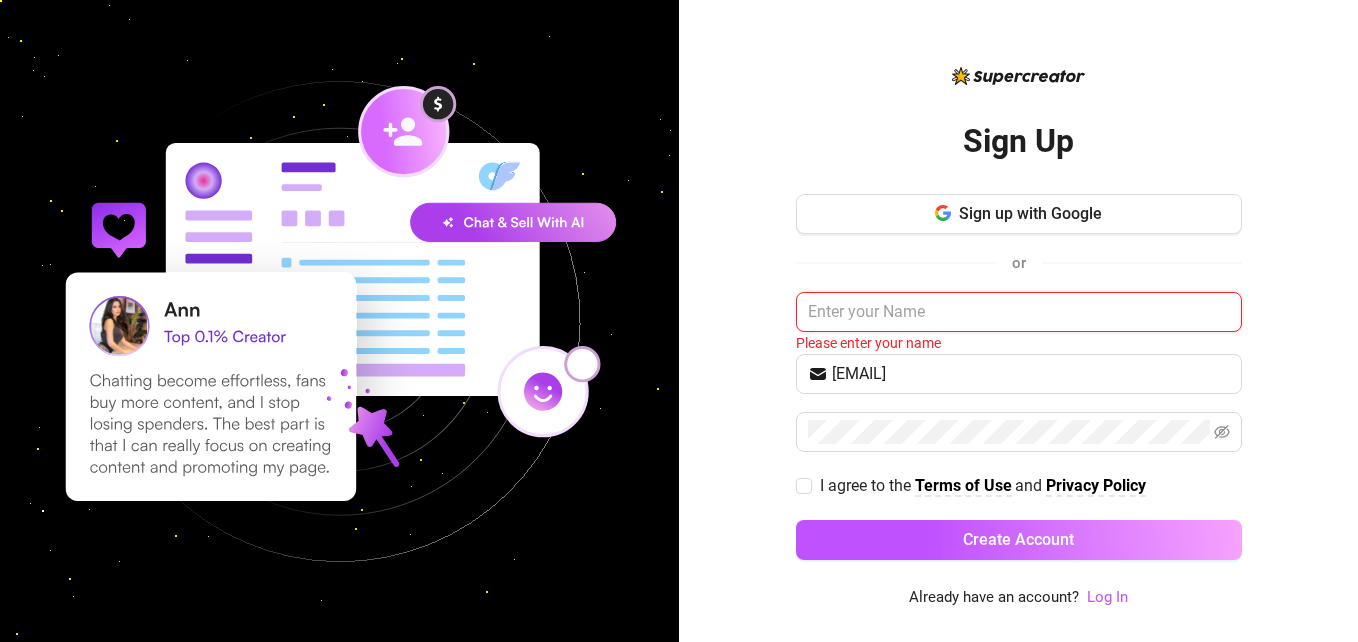 click at bounding box center (1019, 312) 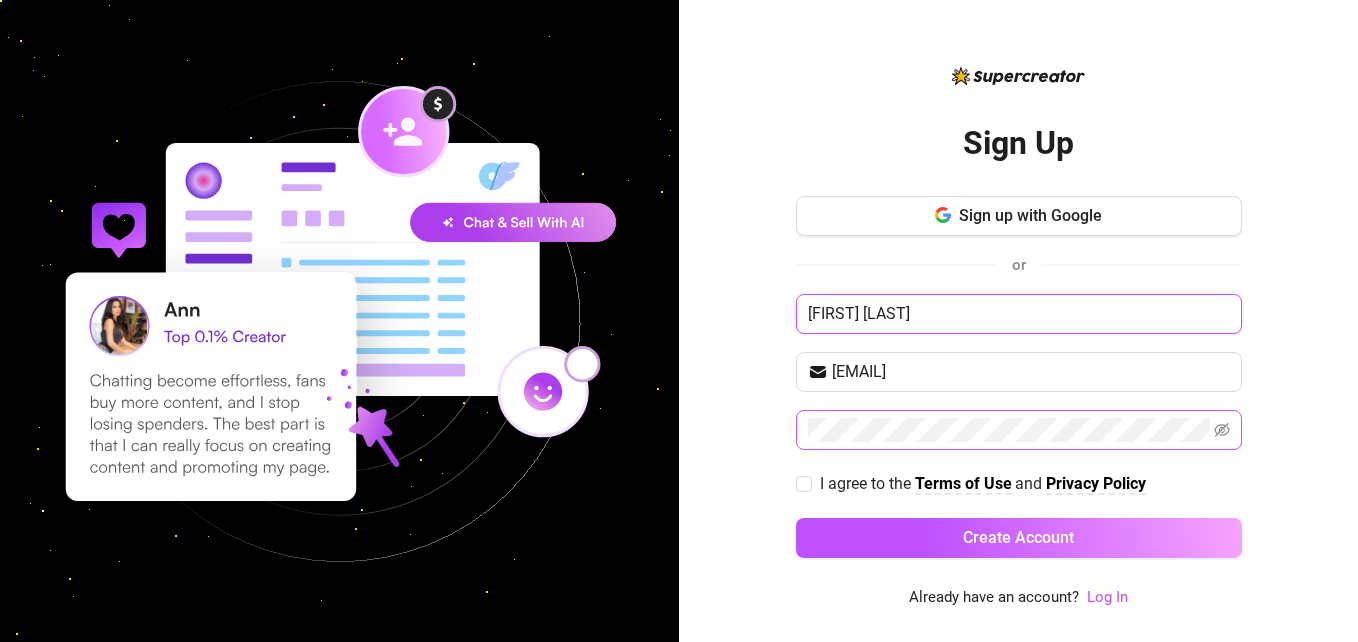 type on "[FIRST] [LAST]" 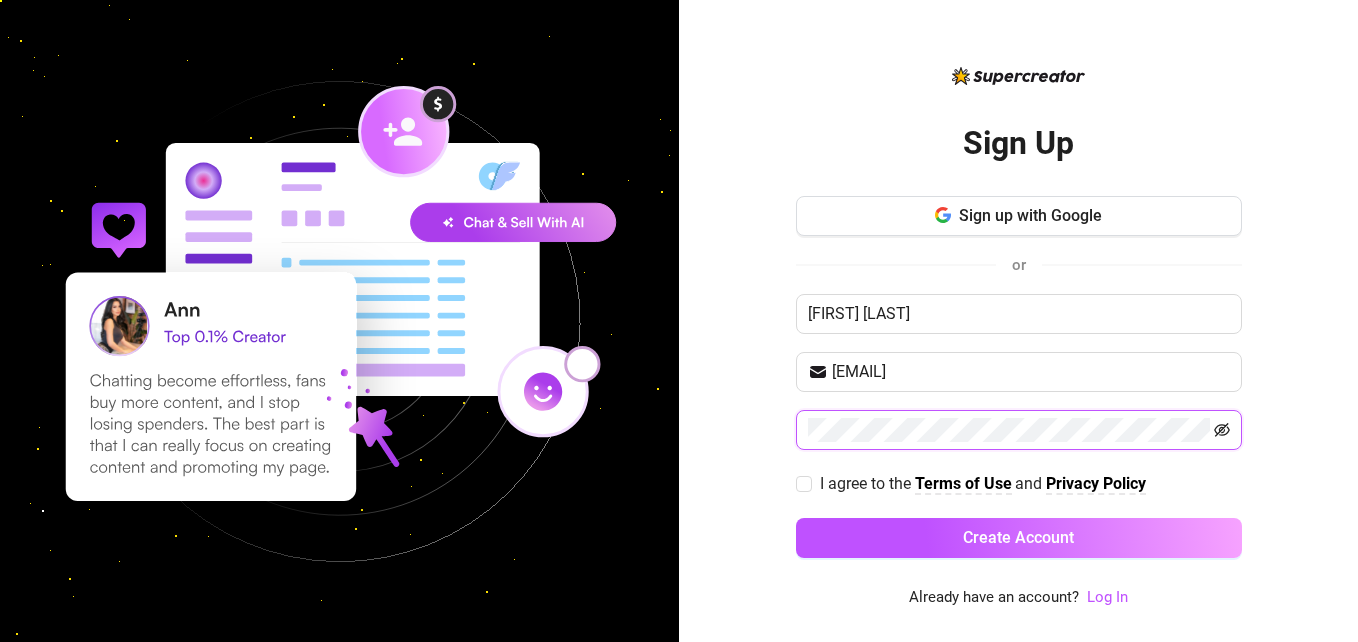 click 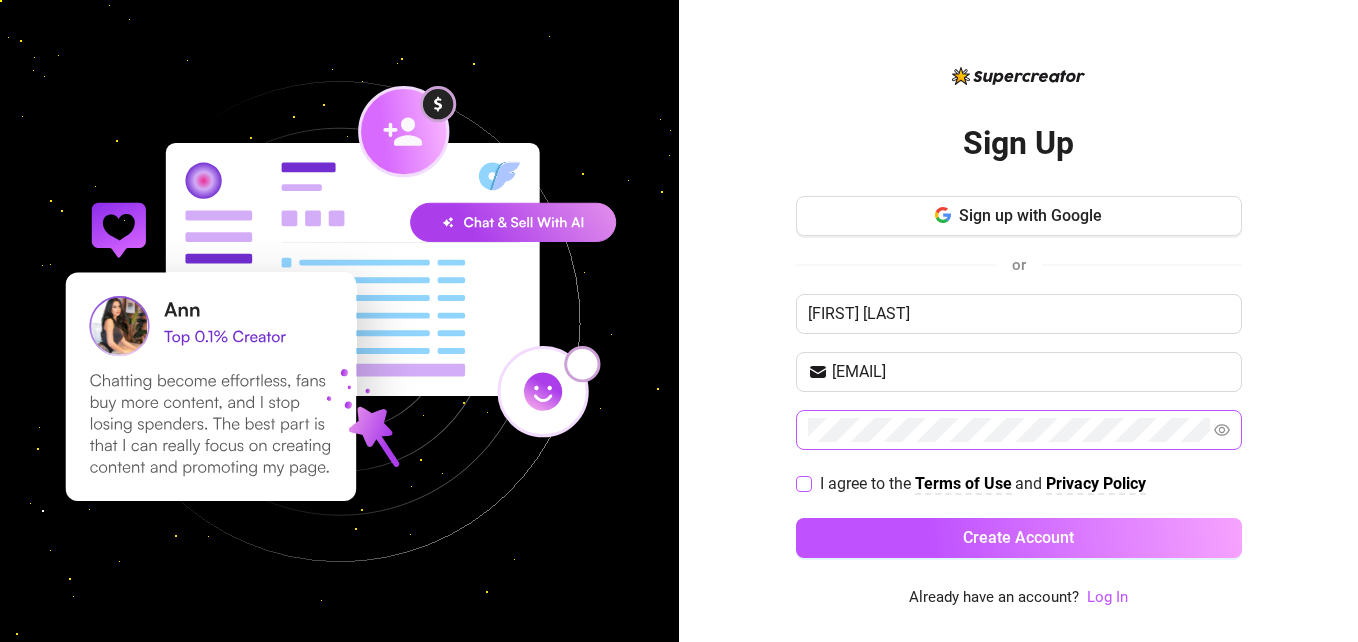 click on "I agree to the   Terms of Use   and   Privacy Policy" at bounding box center [803, 483] 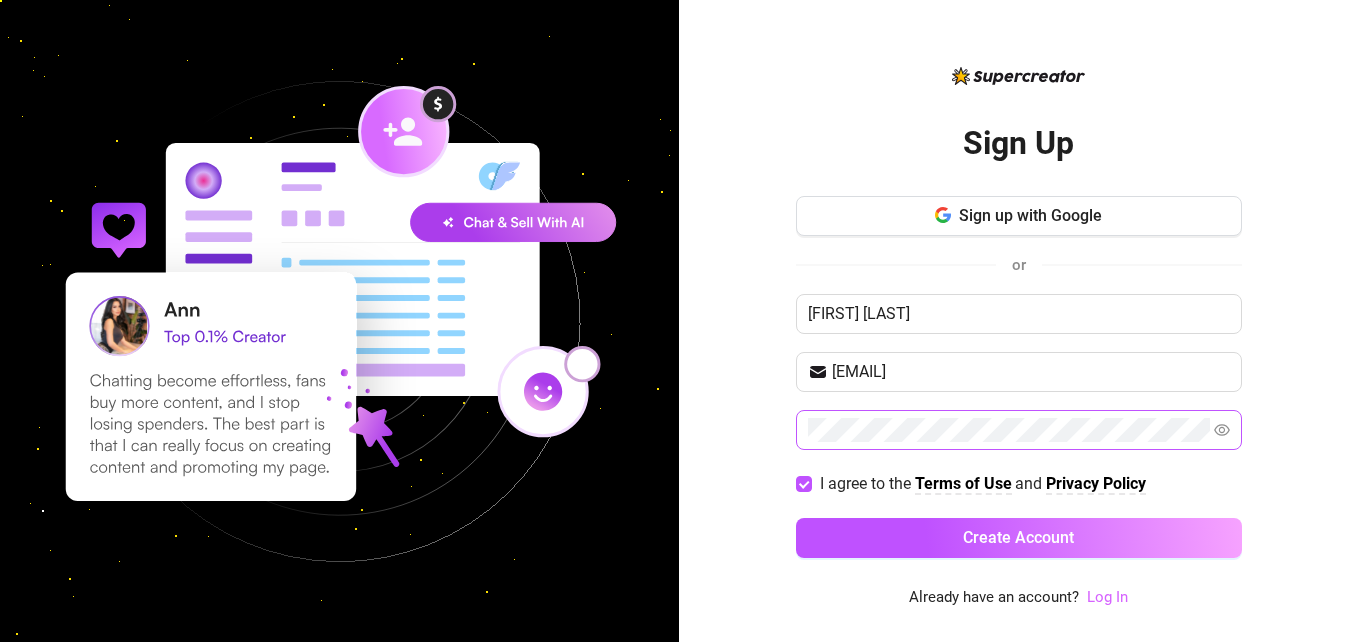 click on "Log In" at bounding box center [1107, 597] 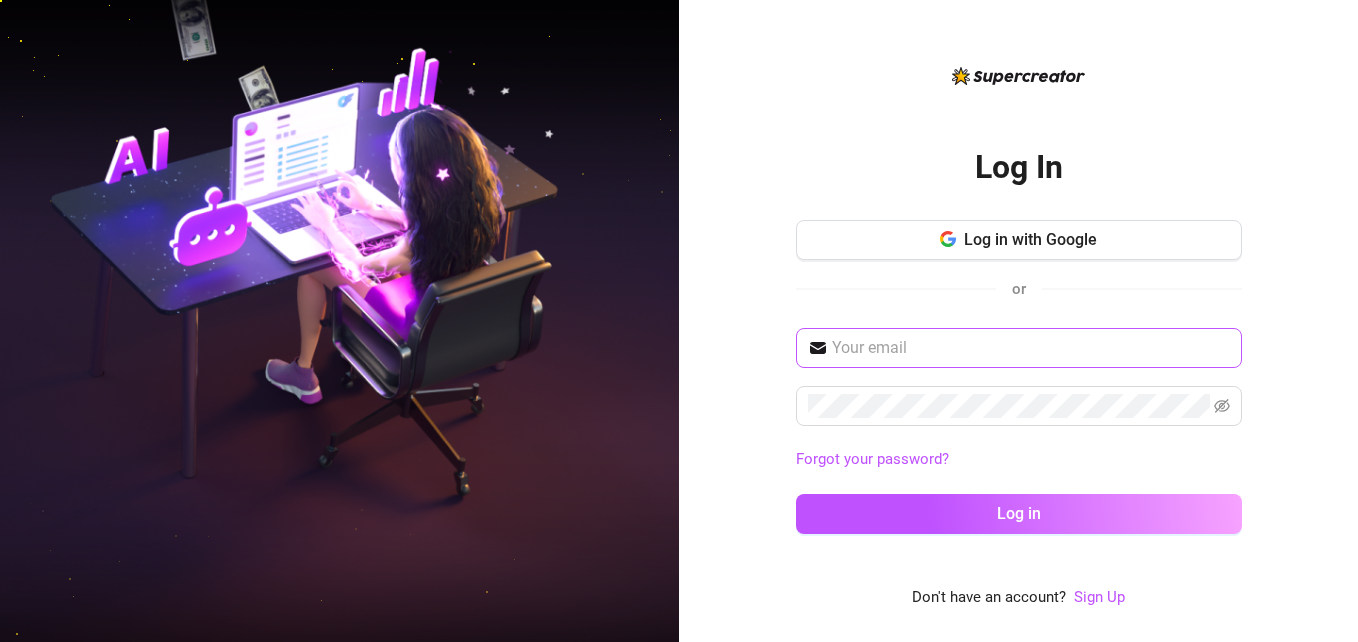 click at bounding box center [1019, 348] 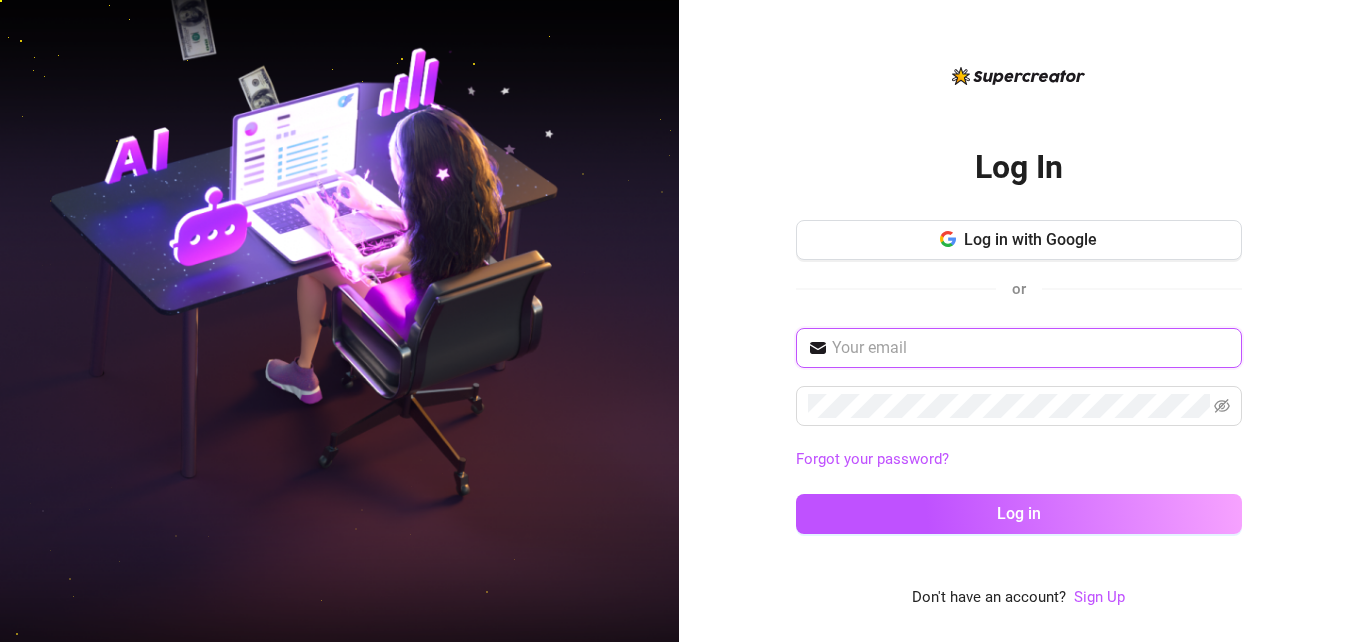click at bounding box center [1031, 348] 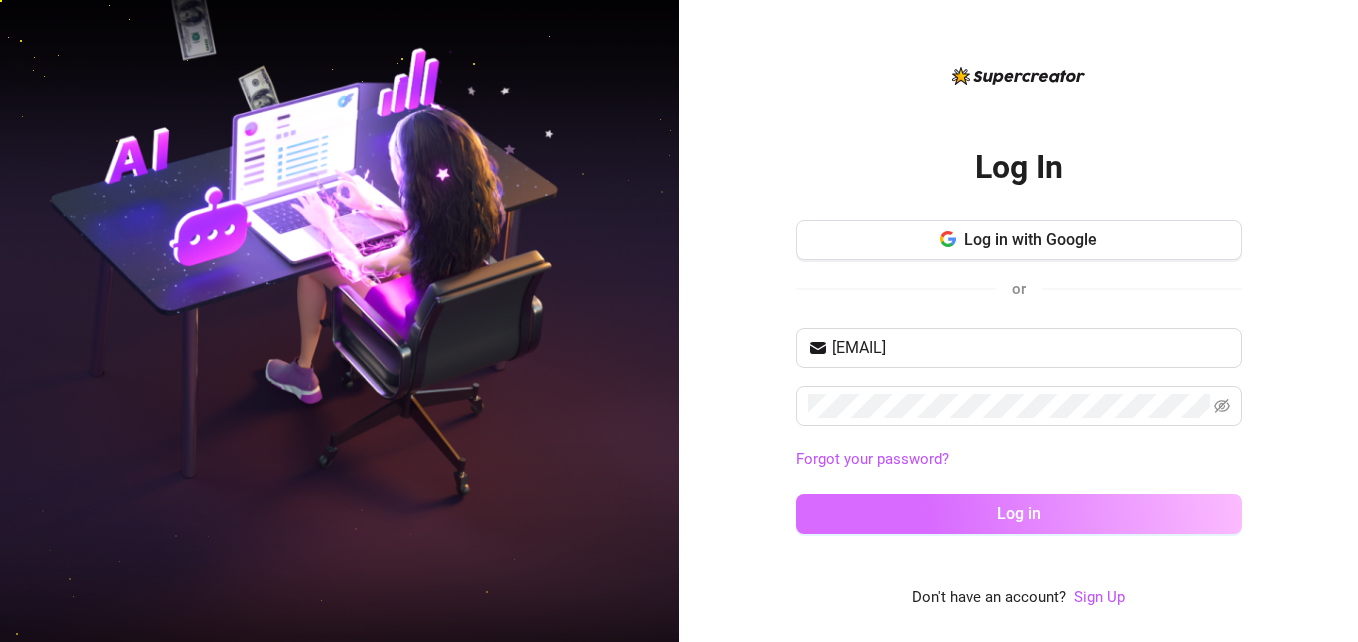 click on "Log in" at bounding box center (1019, 514) 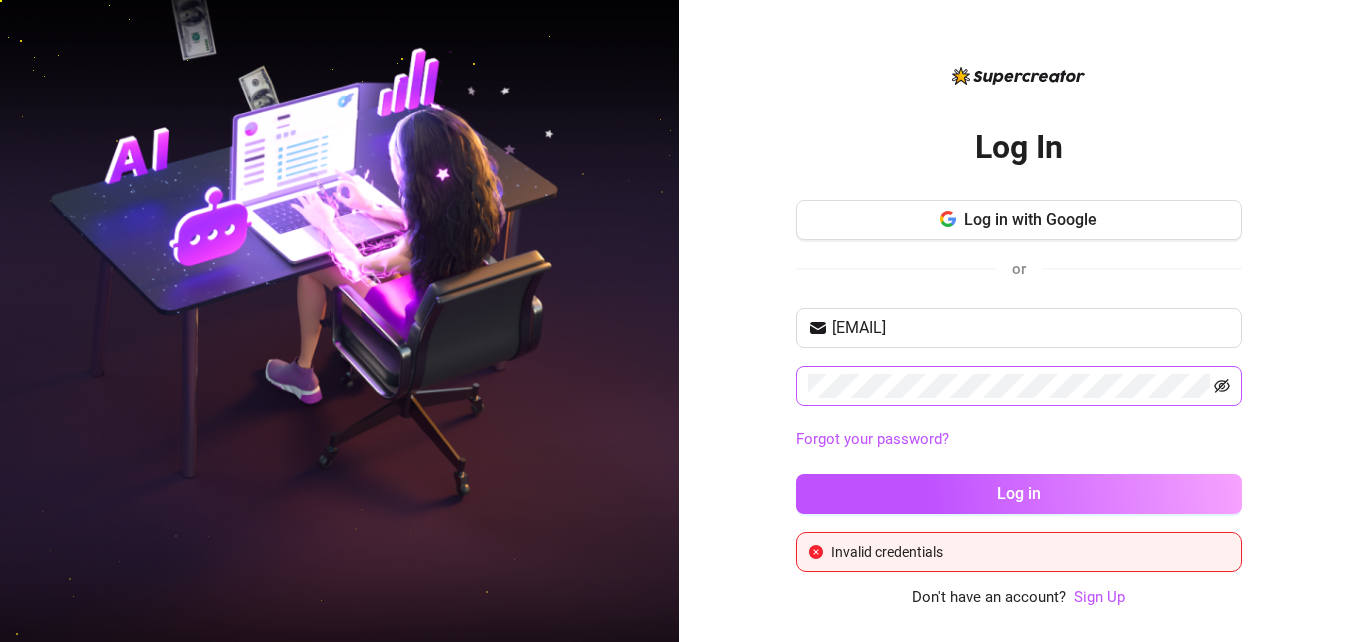 click 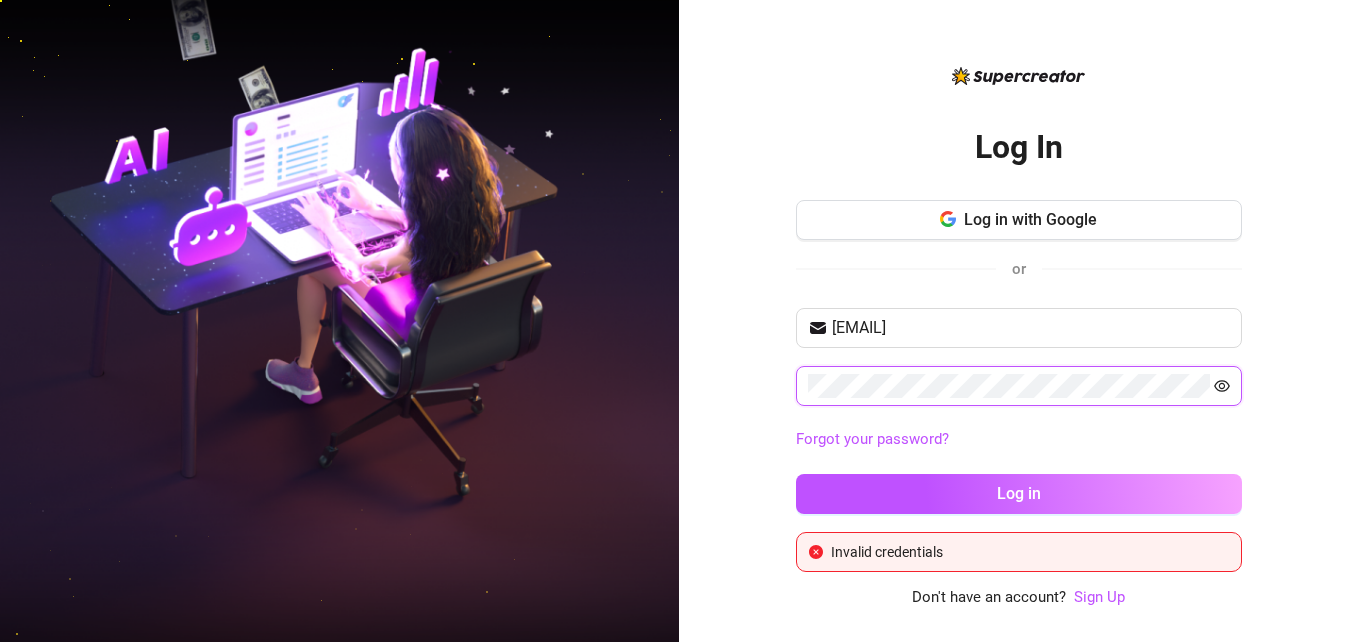 click 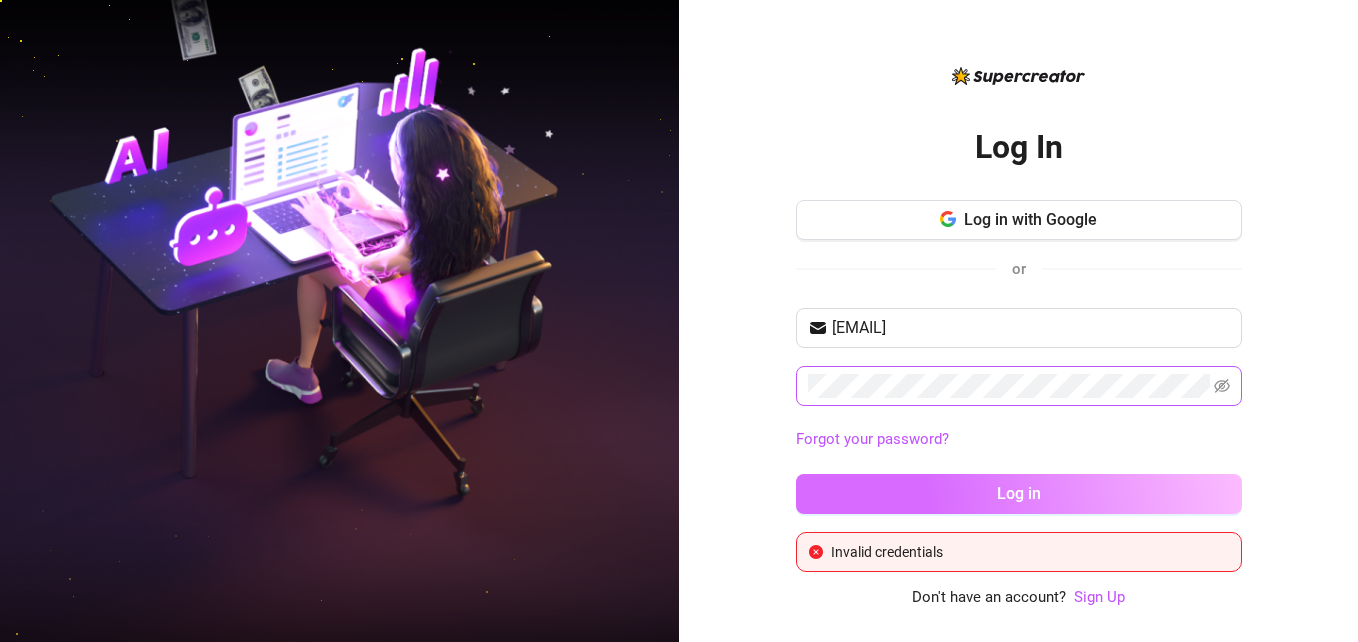 click on "Log in" at bounding box center (1019, 494) 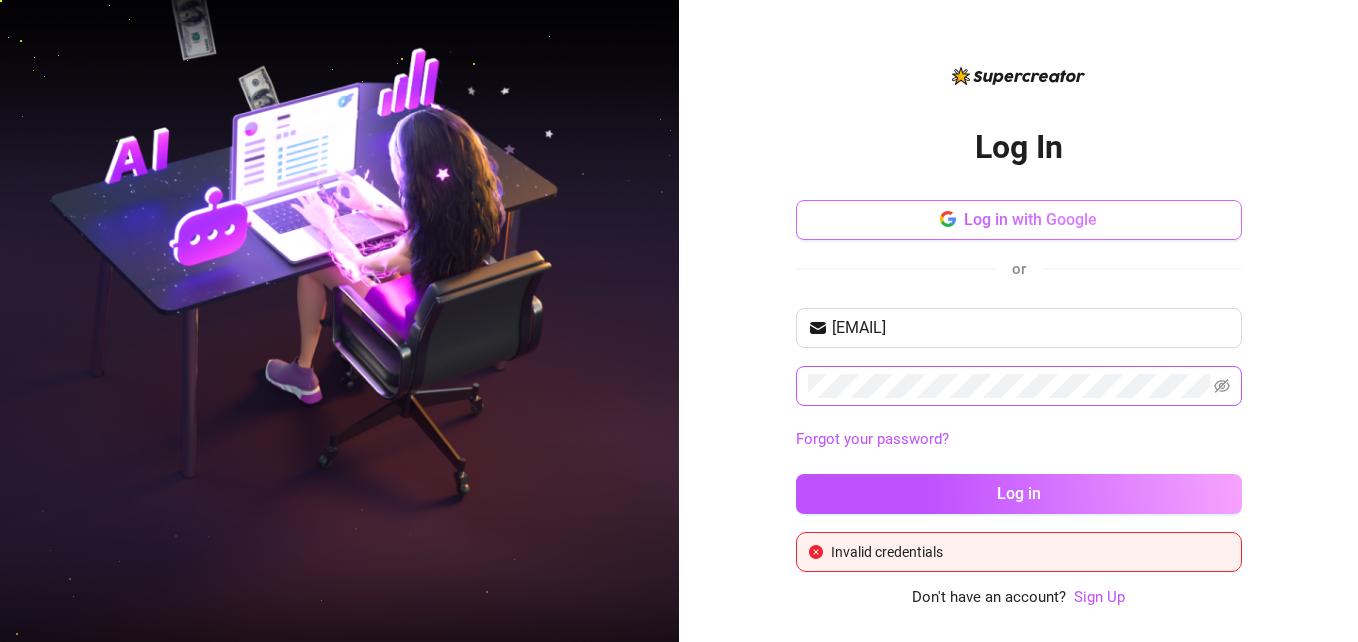 click on "Log in with Google" at bounding box center [1019, 220] 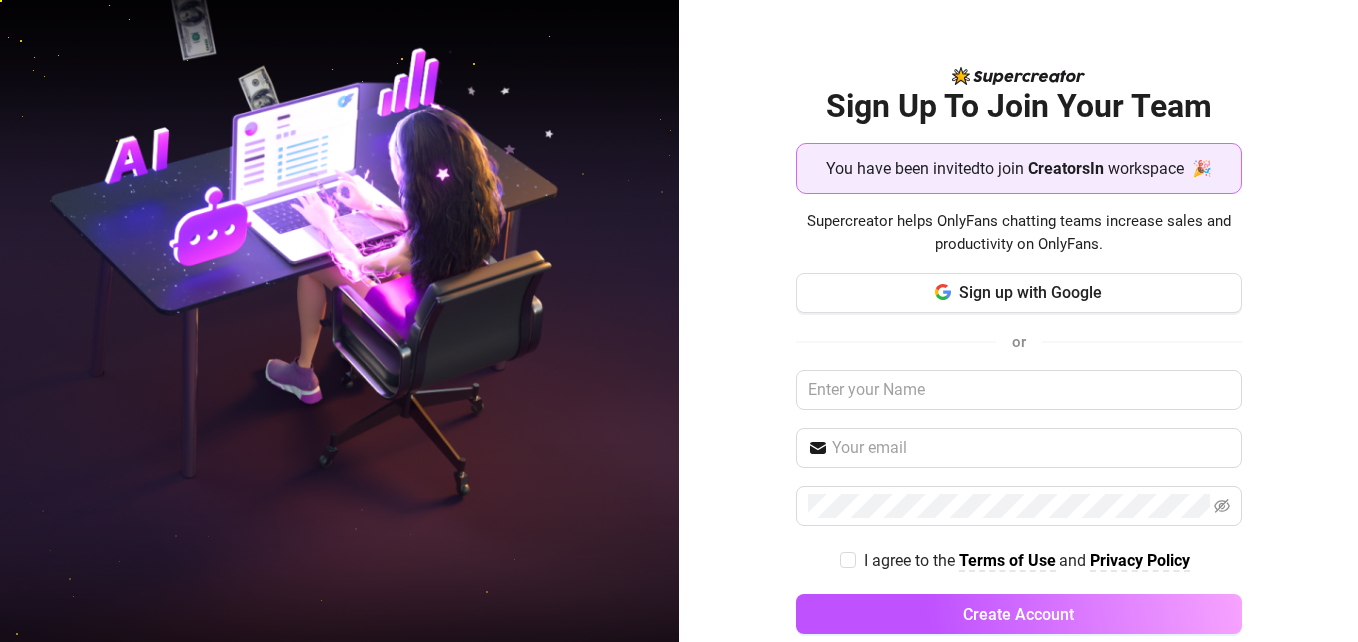 scroll, scrollTop: 0, scrollLeft: 0, axis: both 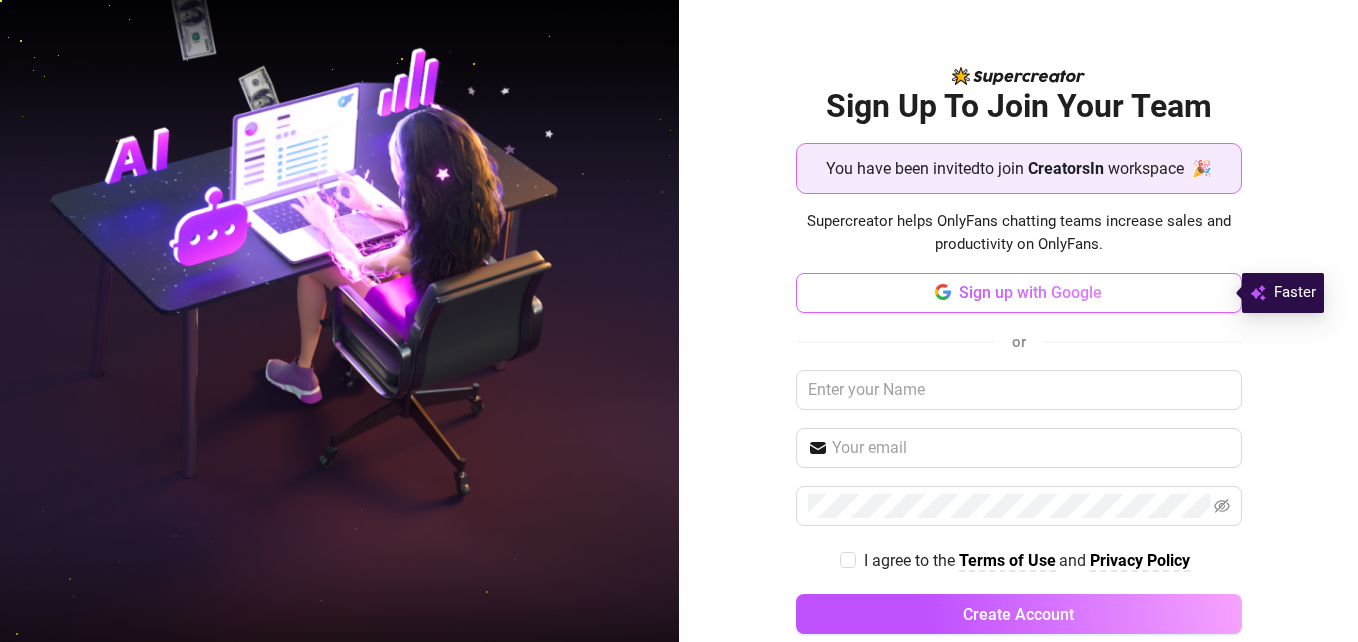 click on "Sign up with Google" at bounding box center [1030, 292] 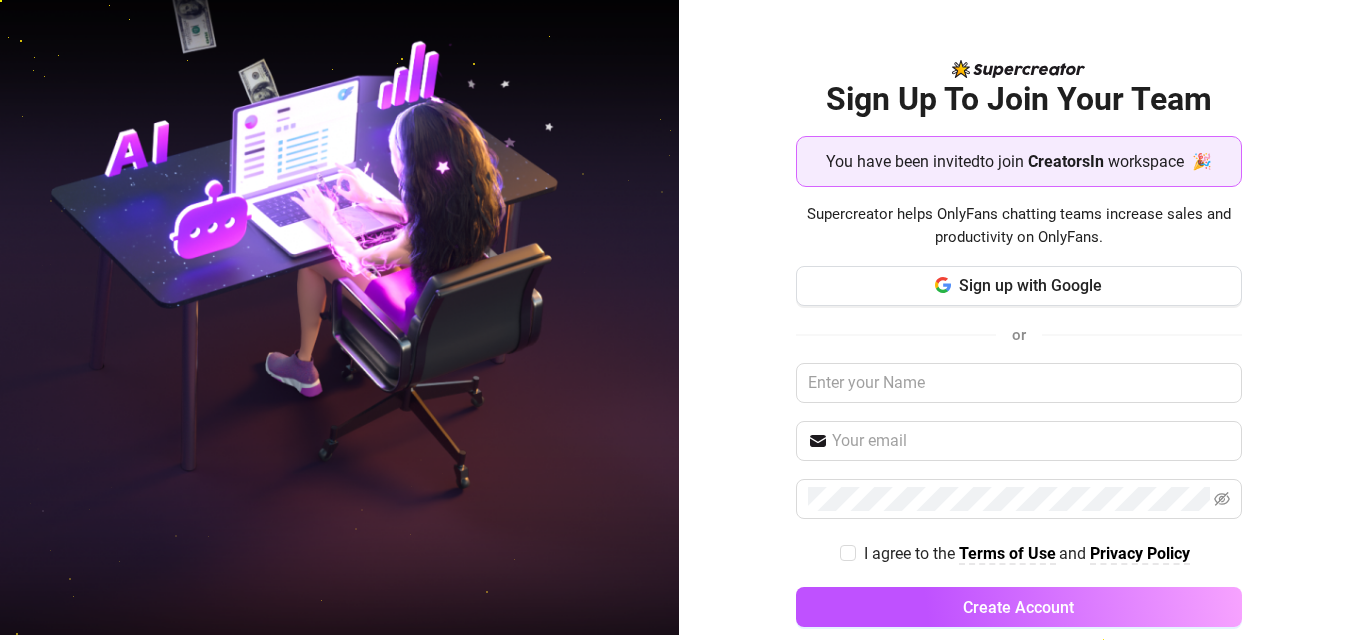 scroll, scrollTop: 0, scrollLeft: 0, axis: both 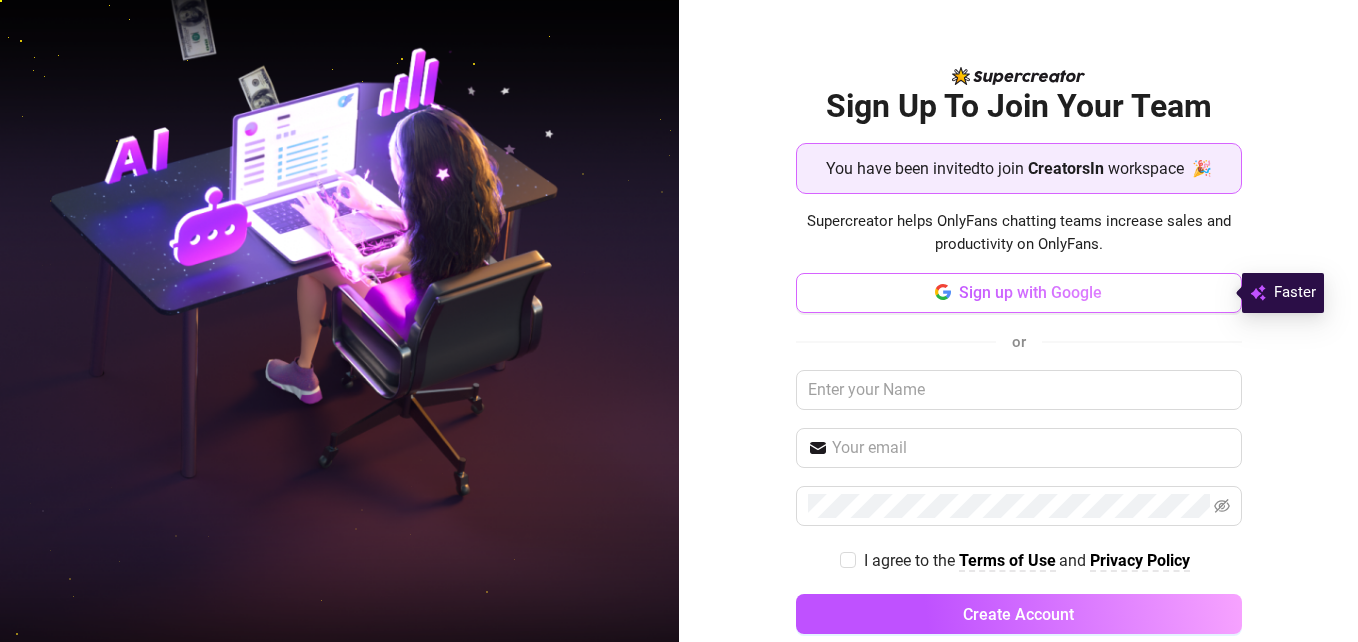 click on "Sign up with Google" at bounding box center [1030, 292] 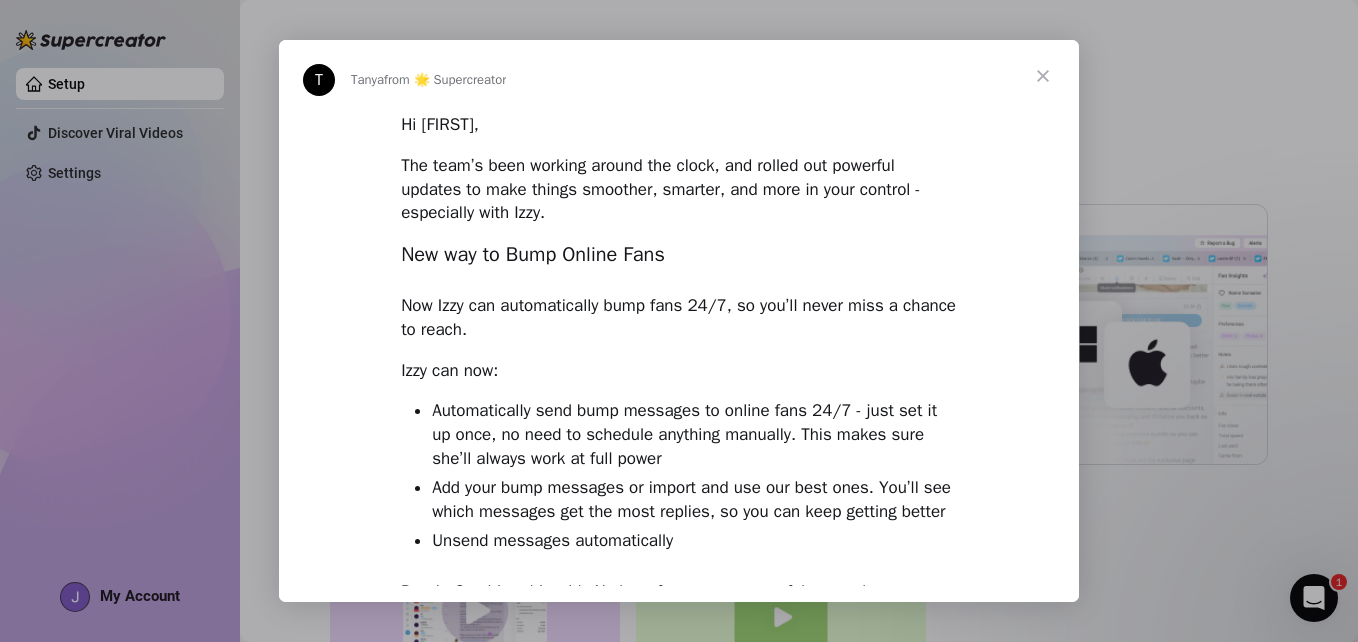 scroll, scrollTop: 0, scrollLeft: 0, axis: both 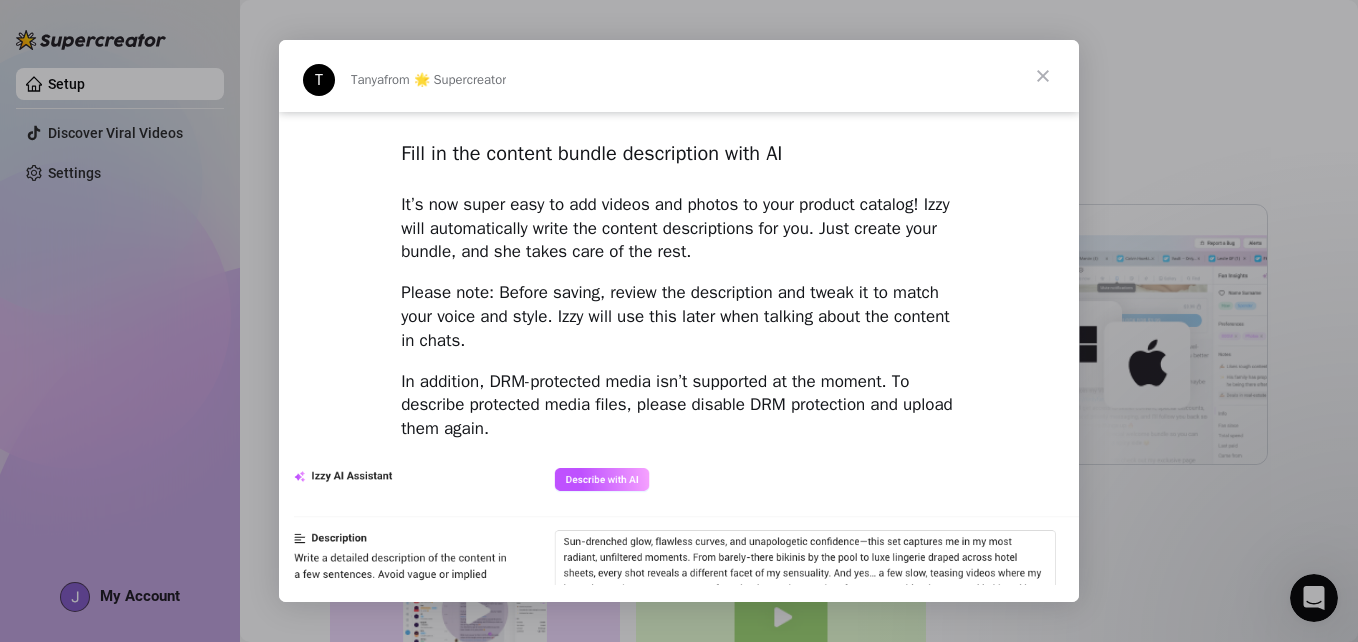 click at bounding box center [1043, 76] 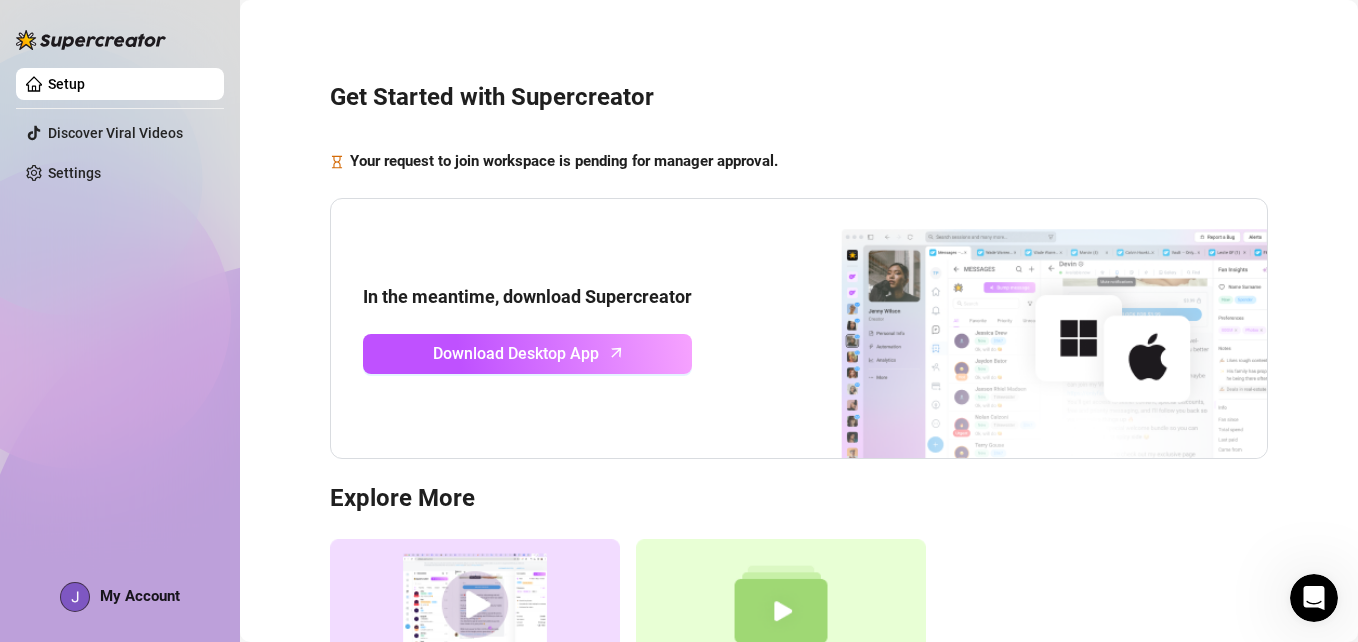 scroll, scrollTop: 0, scrollLeft: 0, axis: both 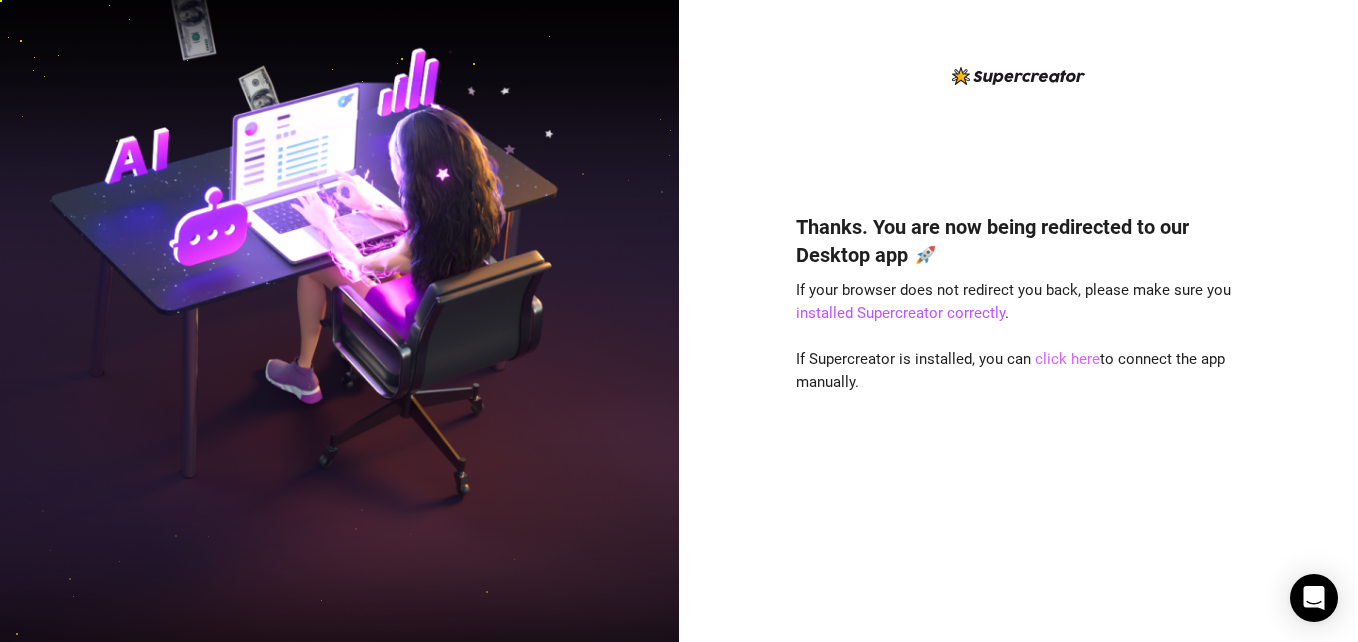 click on "click here" at bounding box center [1067, 359] 